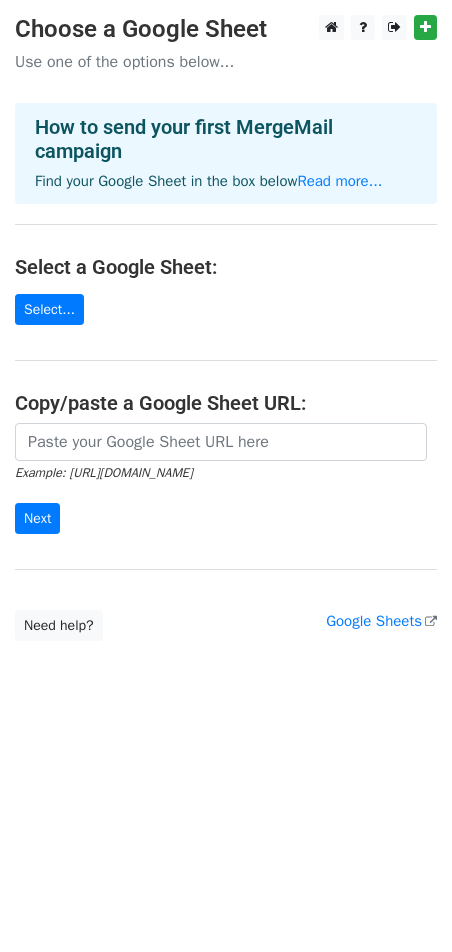 scroll, scrollTop: 0, scrollLeft: 0, axis: both 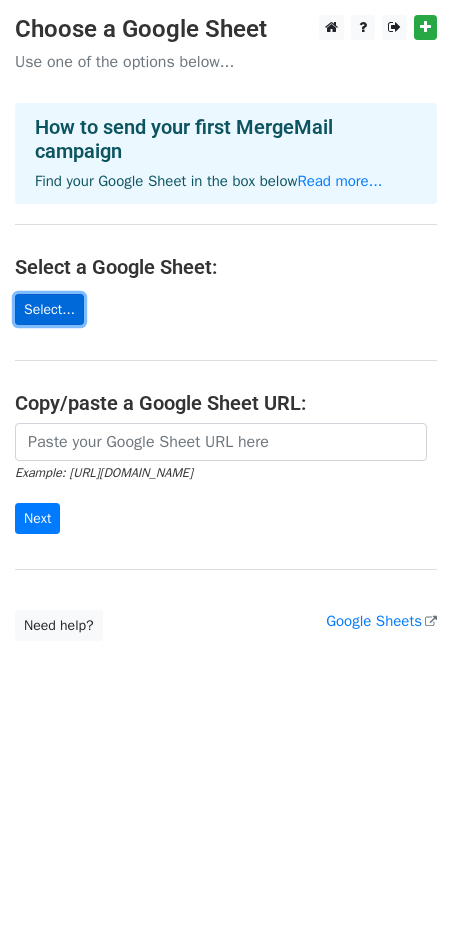 click on "Select..." at bounding box center [49, 309] 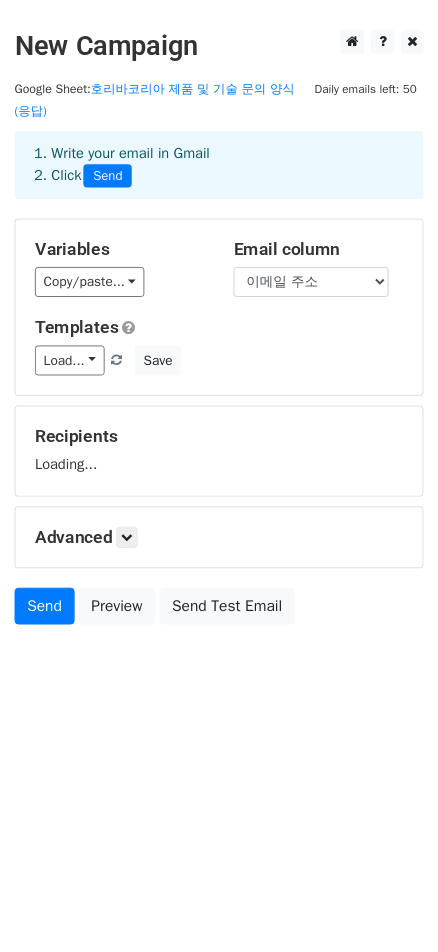 scroll, scrollTop: 0, scrollLeft: 0, axis: both 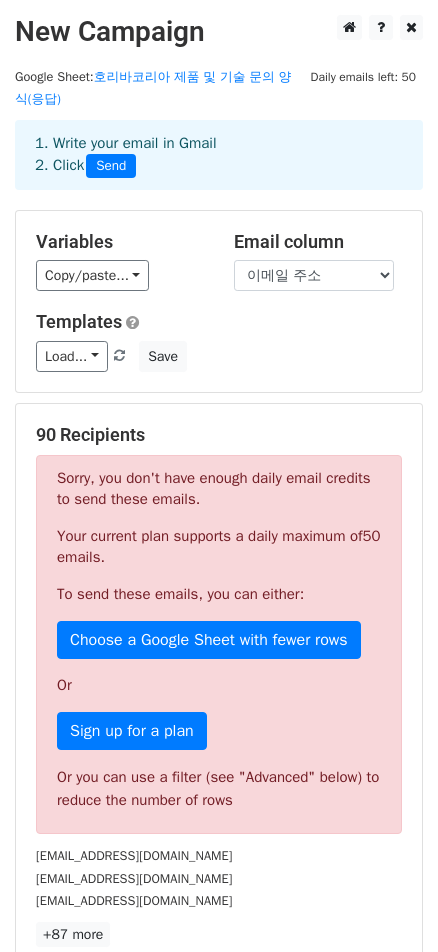 click on "1. Write your email in Gmail
2. Click
Send" at bounding box center (219, 155) 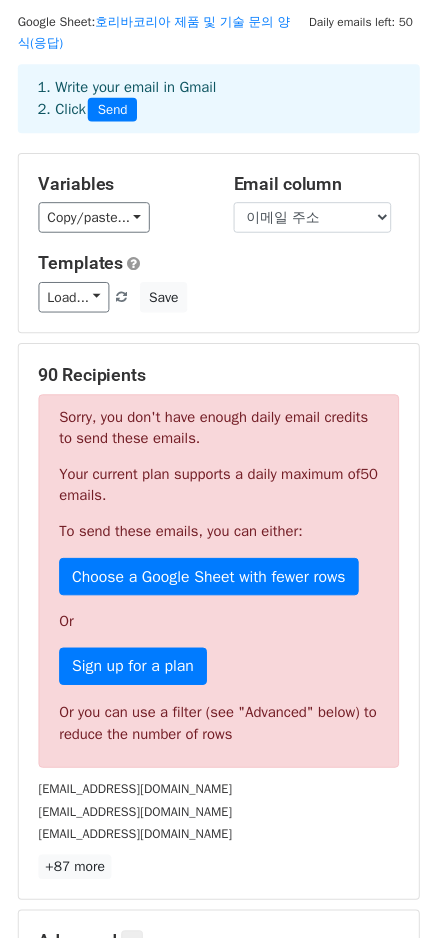 scroll, scrollTop: 0, scrollLeft: 0, axis: both 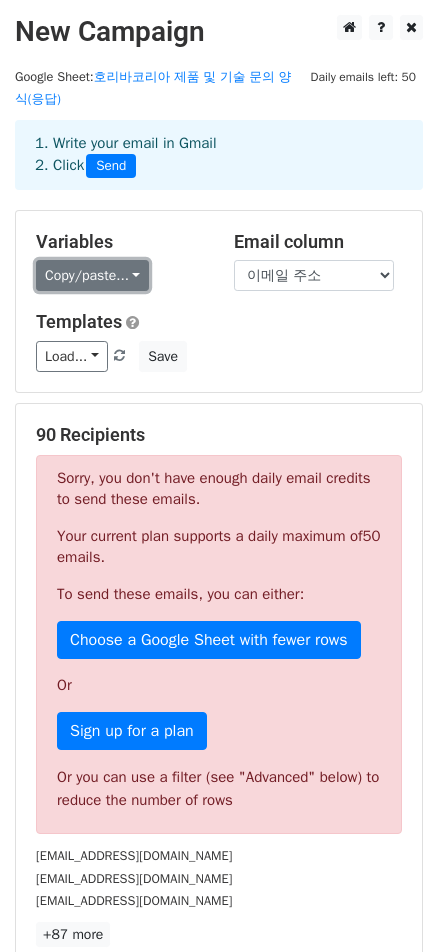 click on "Copy/paste..." at bounding box center (92, 275) 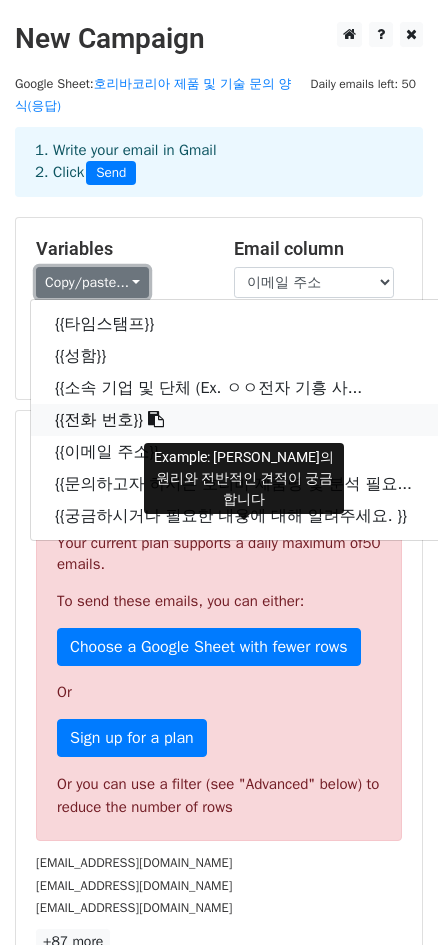 scroll, scrollTop: 151, scrollLeft: 0, axis: vertical 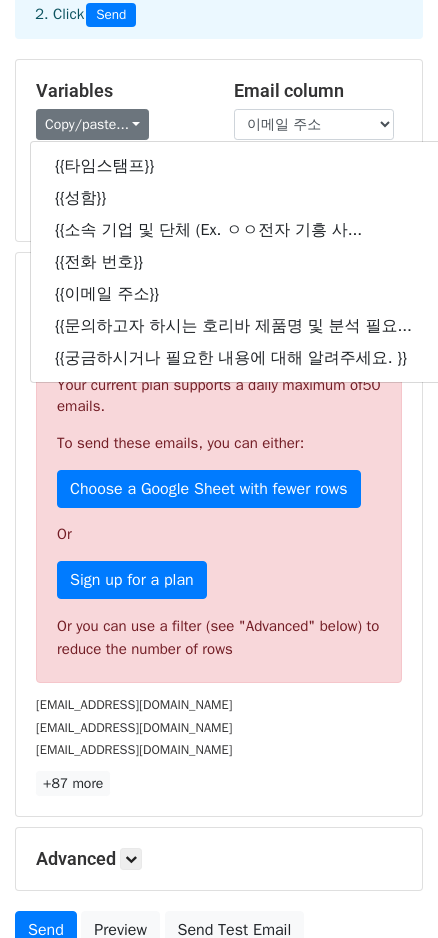 click on "Variables" at bounding box center [120, 91] 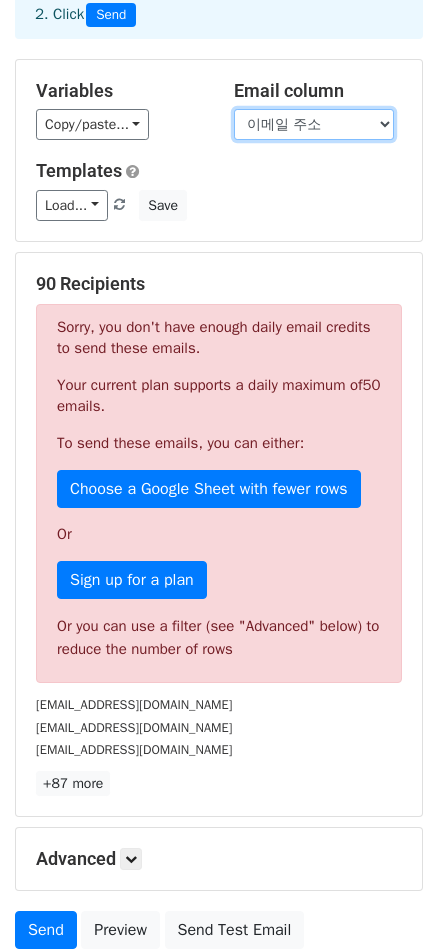 click on "타임스탬프
성함
소속 기업 및 단체 (Ex. ㅇㅇ전자 기흥 사업장 , ㅇㅇ대학 ㅇㅇ학과 등)
전화 번호
이메일 주소
문의하고자 하시는 호리바 제품명 및 분석 필요 사항
(Ex. 호리바 TOC 제품 or 수중 유기탄소를 분석하는 제품이 필요합니다.)
궁금하시거나 필요한 내용에 대해 알려주세요." at bounding box center (314, 124) 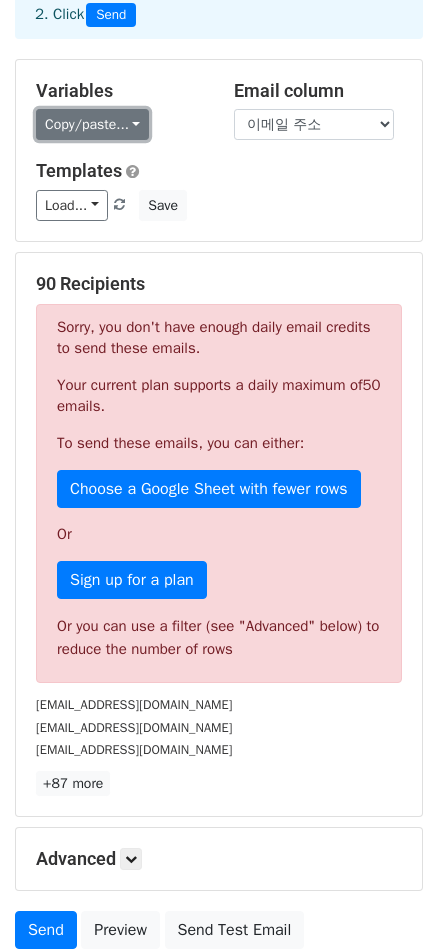 click on "Copy/paste..." at bounding box center [92, 124] 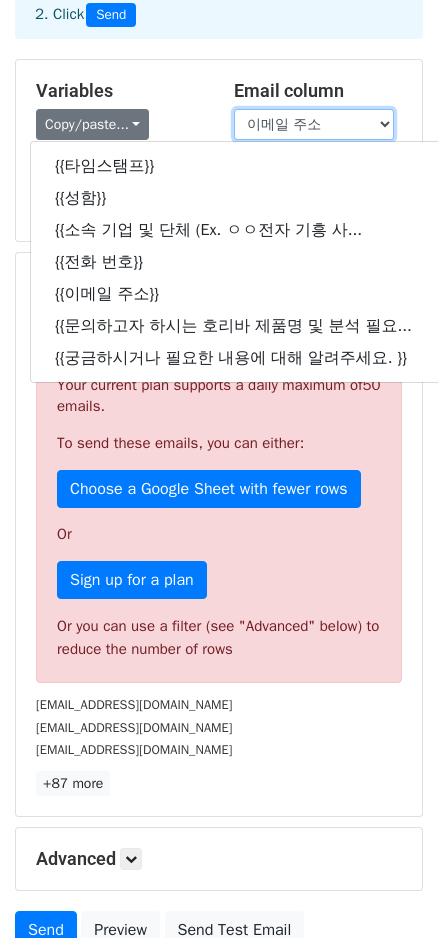 click on "타임스탬프
성함
소속 기업 및 단체 (Ex. ㅇㅇ전자 기흥 사업장 , ㅇㅇ대학 ㅇㅇ학과 등)
전화 번호
이메일 주소
문의하고자 하시는 호리바 제품명 및 분석 필요 사항
(Ex. 호리바 TOC 제품 or 수중 유기탄소를 분석하는 제품이 필요합니다.)
궁금하시거나 필요한 내용에 대해 알려주세요." at bounding box center (314, 124) 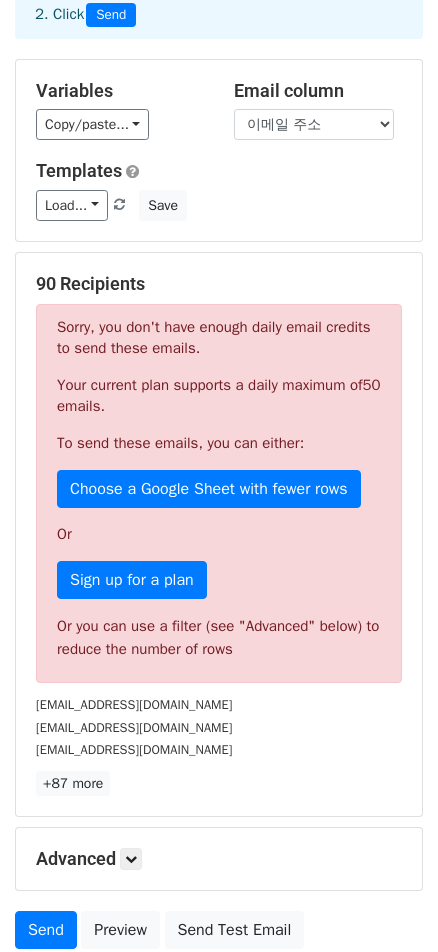 click on "Variables
Copy/paste...
{{타임스탬프}}
{{성함}}
{{소속 기업 및 단체 (Ex. ㅇㅇ전자 기흥 사...
{{전화 번호}}
{{이메일 주소}}
{{문의하고자 하시는 호리바 제품명 및 분석 필요...
{{궁금하시거나 필요한 내용에 대해 알려주세요. }}" at bounding box center (120, 110) 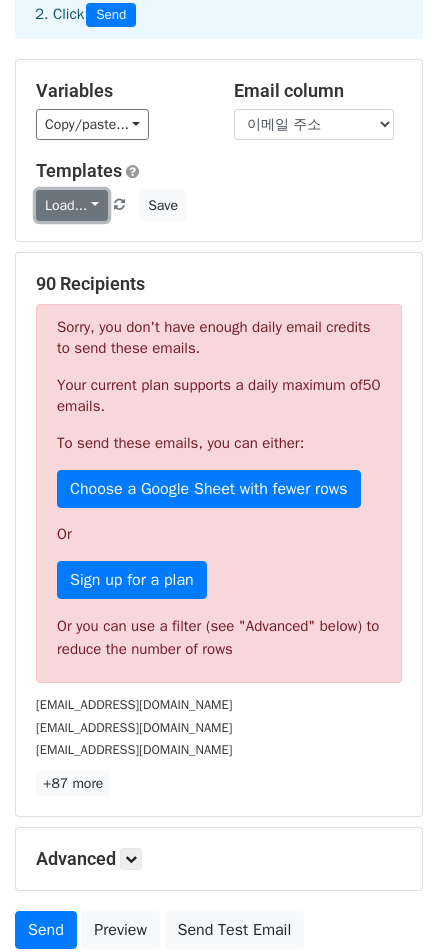 click on "Load..." at bounding box center [72, 205] 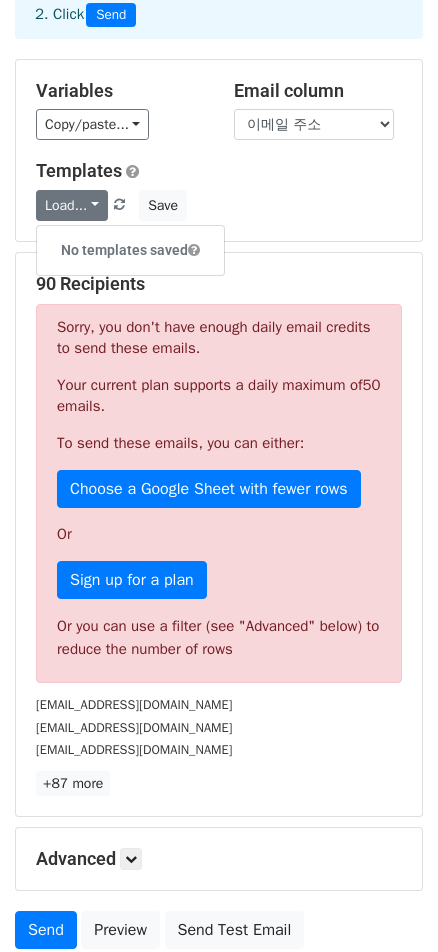 click on "Load...
No templates saved
Save" at bounding box center [219, 205] 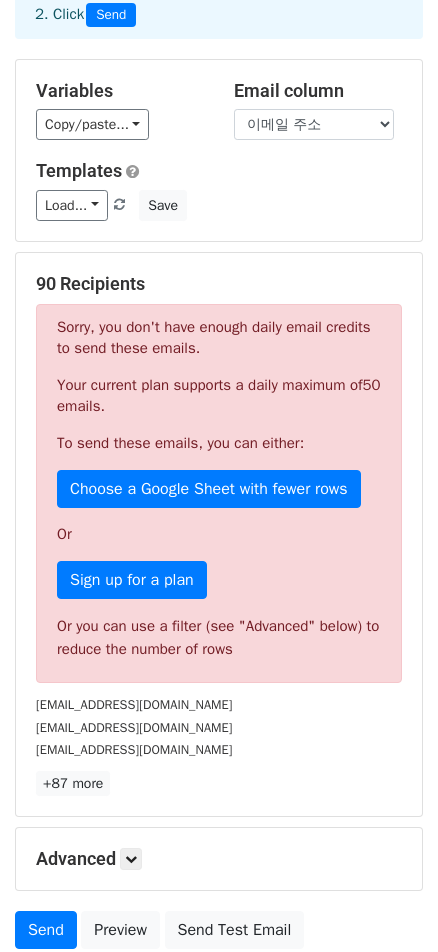 scroll, scrollTop: 303, scrollLeft: 0, axis: vertical 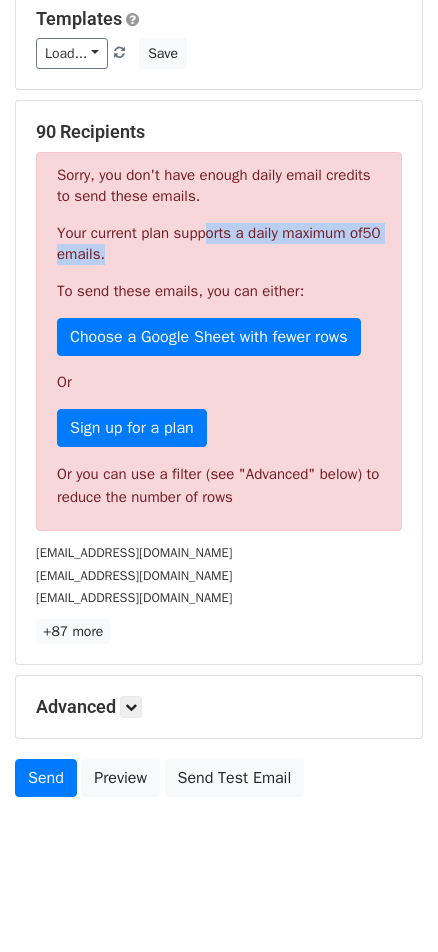 drag, startPoint x: 202, startPoint y: 235, endPoint x: 204, endPoint y: 260, distance: 25.079872 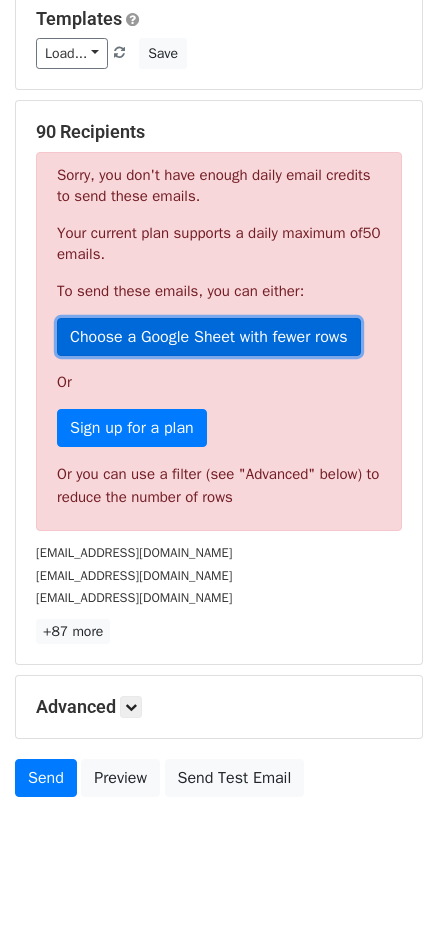 click on "Choose a Google Sheet with fewer rows" at bounding box center (209, 337) 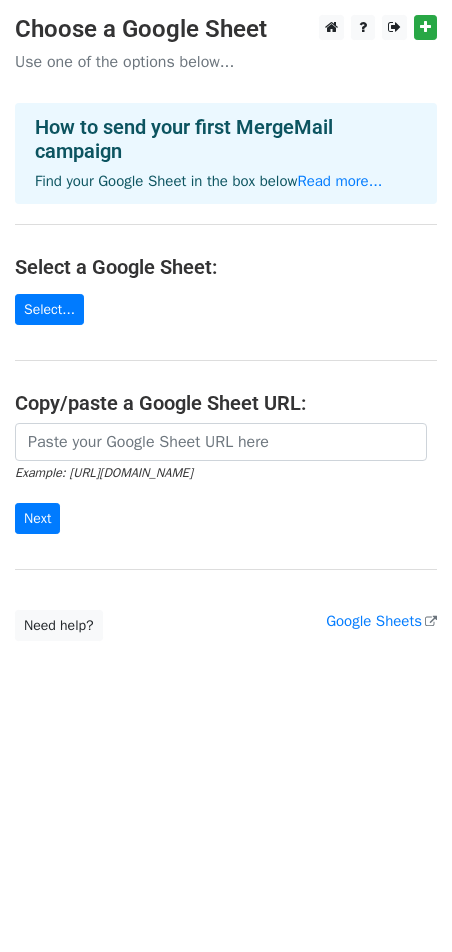 scroll, scrollTop: 0, scrollLeft: 0, axis: both 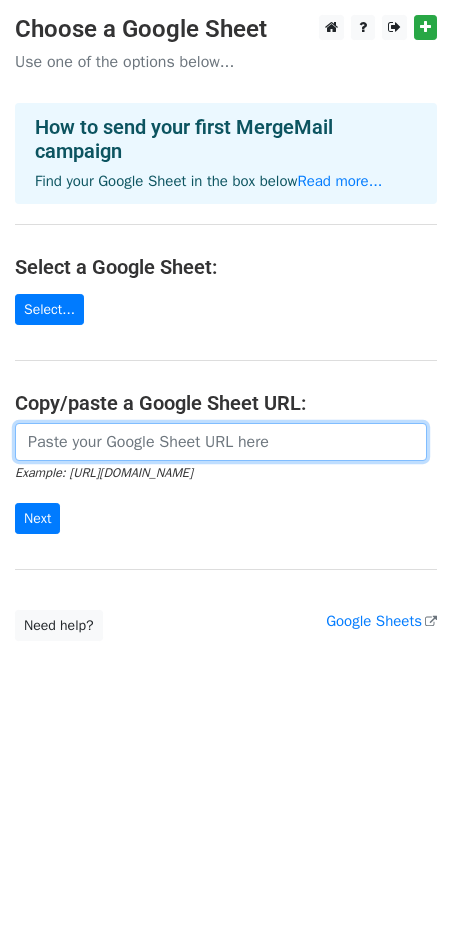 click at bounding box center [221, 442] 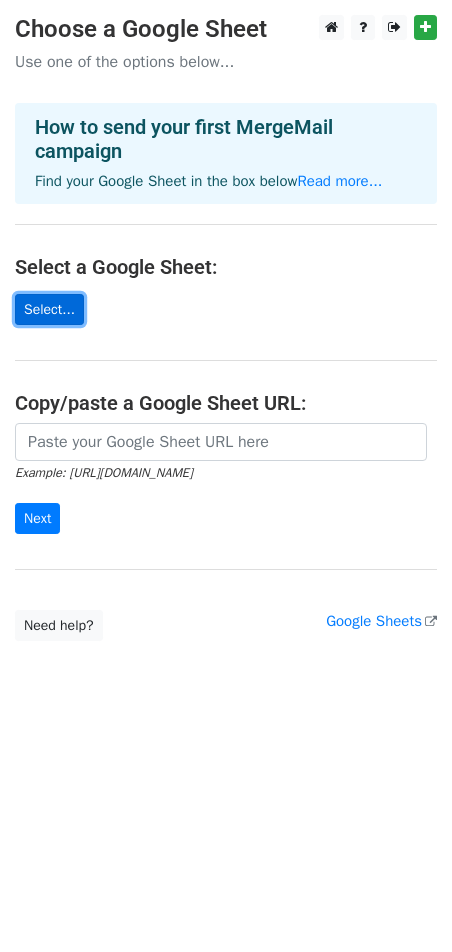 click on "Select..." at bounding box center [49, 309] 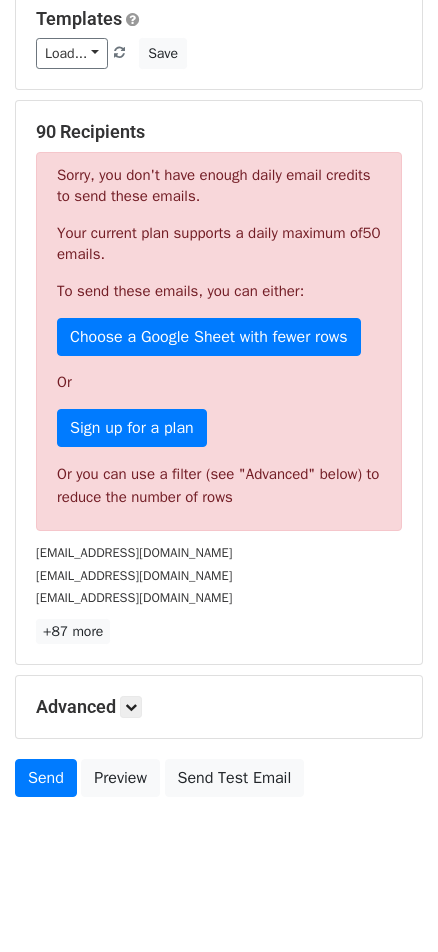 scroll, scrollTop: 151, scrollLeft: 0, axis: vertical 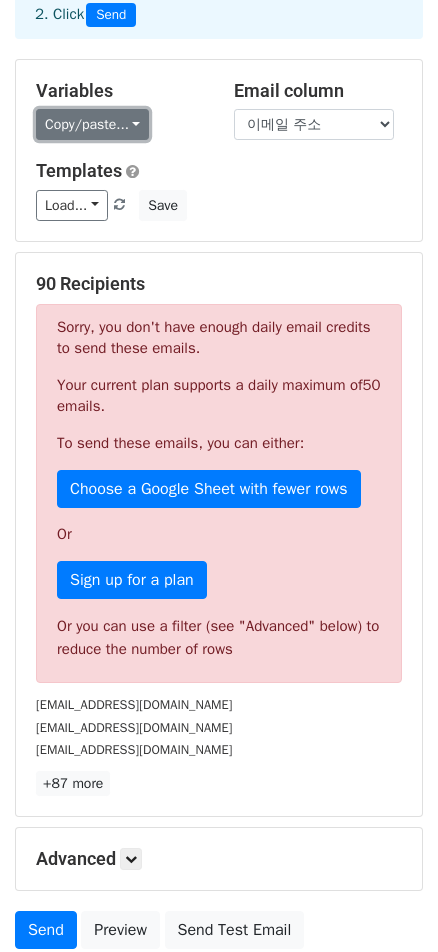 click on "Copy/paste..." at bounding box center (92, 124) 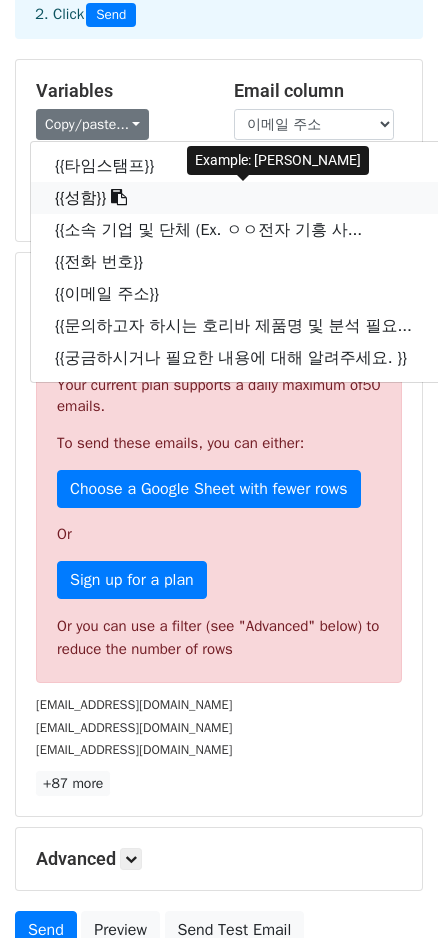 click on "{{성함}}" at bounding box center [244, 198] 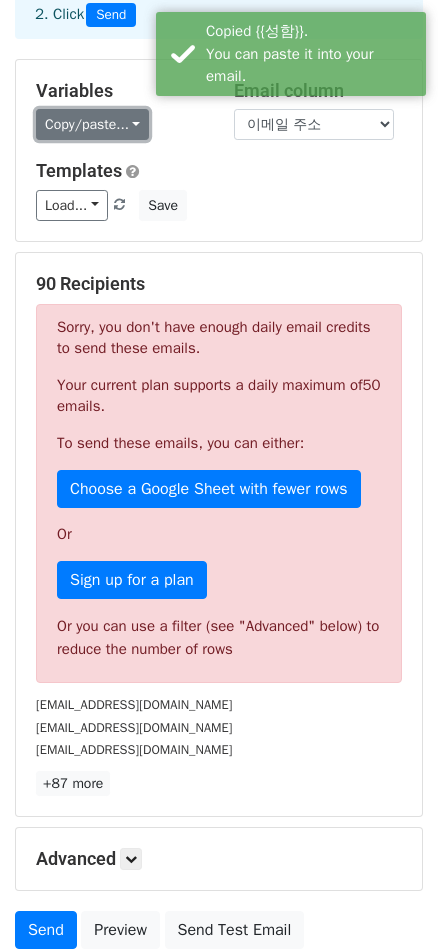 click on "Copy/paste..." at bounding box center [92, 124] 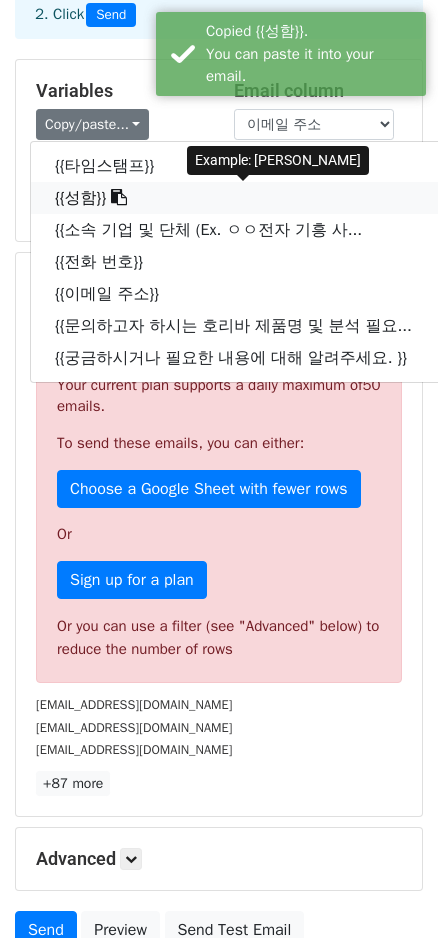 click on "{{성함}}" at bounding box center (244, 198) 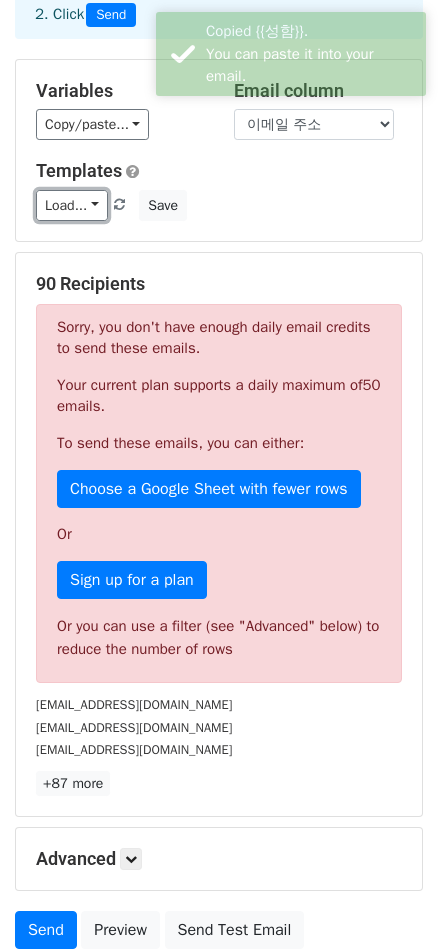 click on "Load..." at bounding box center (72, 205) 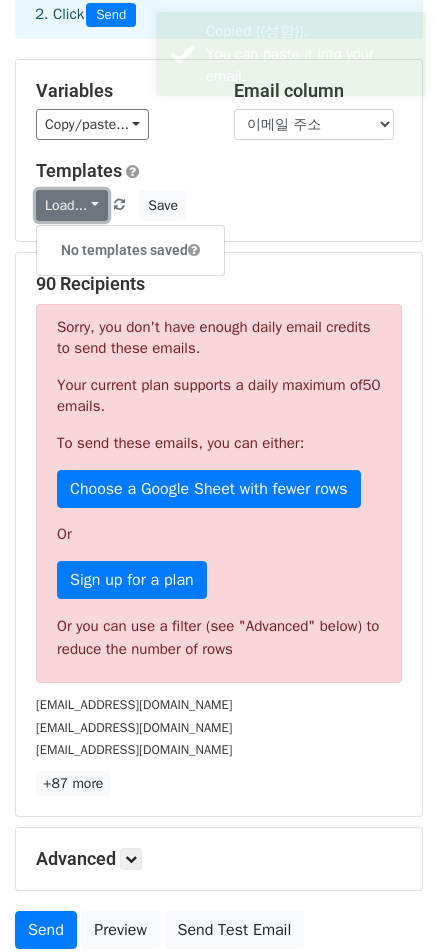 click on "Load..." at bounding box center [72, 205] 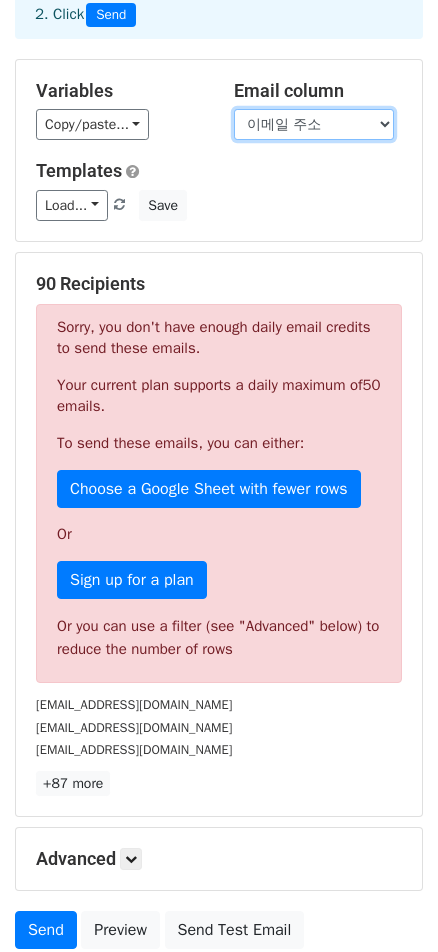 click on "타임스탬프
성함
소속 기업 및 단체 (Ex. ㅇㅇ전자 기흥 사업장 , ㅇㅇ대학 ㅇㅇ학과 등)
전화 번호
이메일 주소
문의하고자 하시는 호리바 제품명 및 분석 필요 사항
(Ex. 호리바 TOC 제품 or 수중 유기탄소를 분석하는 제품이 필요합니다.)
궁금하시거나 필요한 내용에 대해 알려주세요." at bounding box center [314, 124] 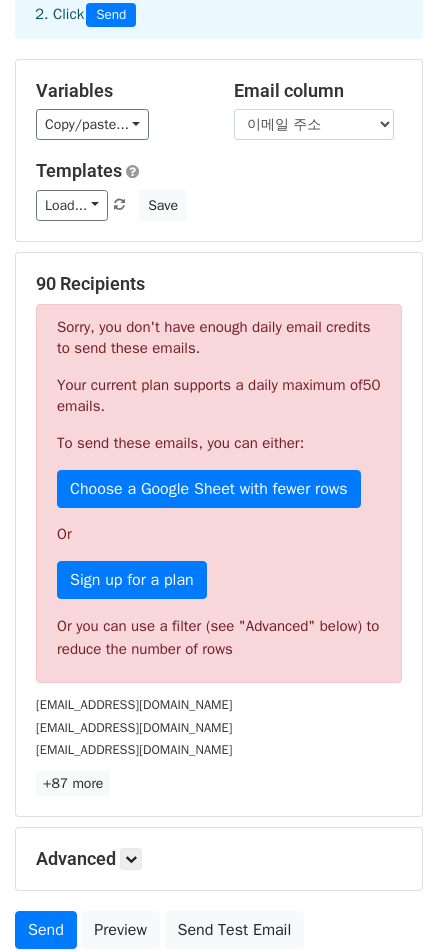 click on "Load...
No templates saved
Save" at bounding box center [219, 205] 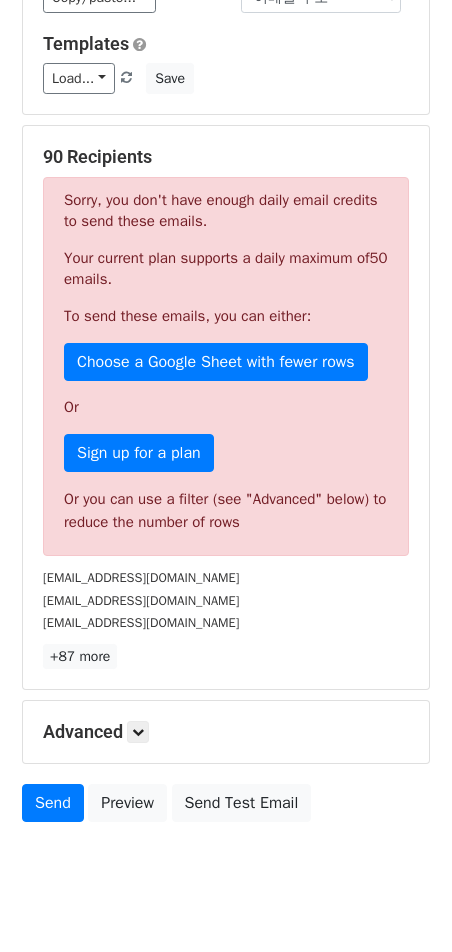 scroll, scrollTop: 303, scrollLeft: 0, axis: vertical 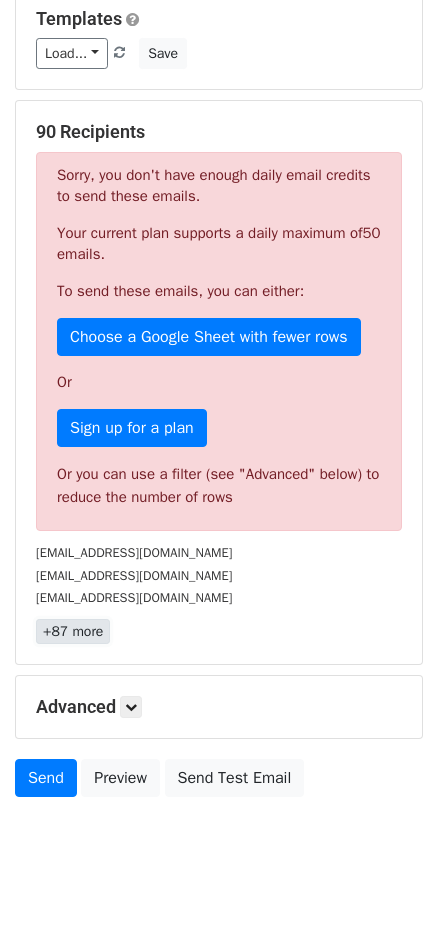click on "+87 more" at bounding box center [73, 631] 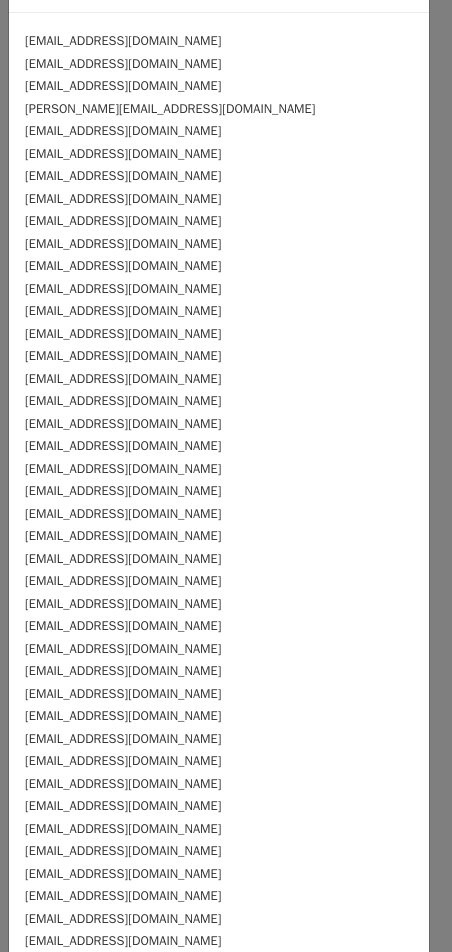 scroll, scrollTop: 0, scrollLeft: 0, axis: both 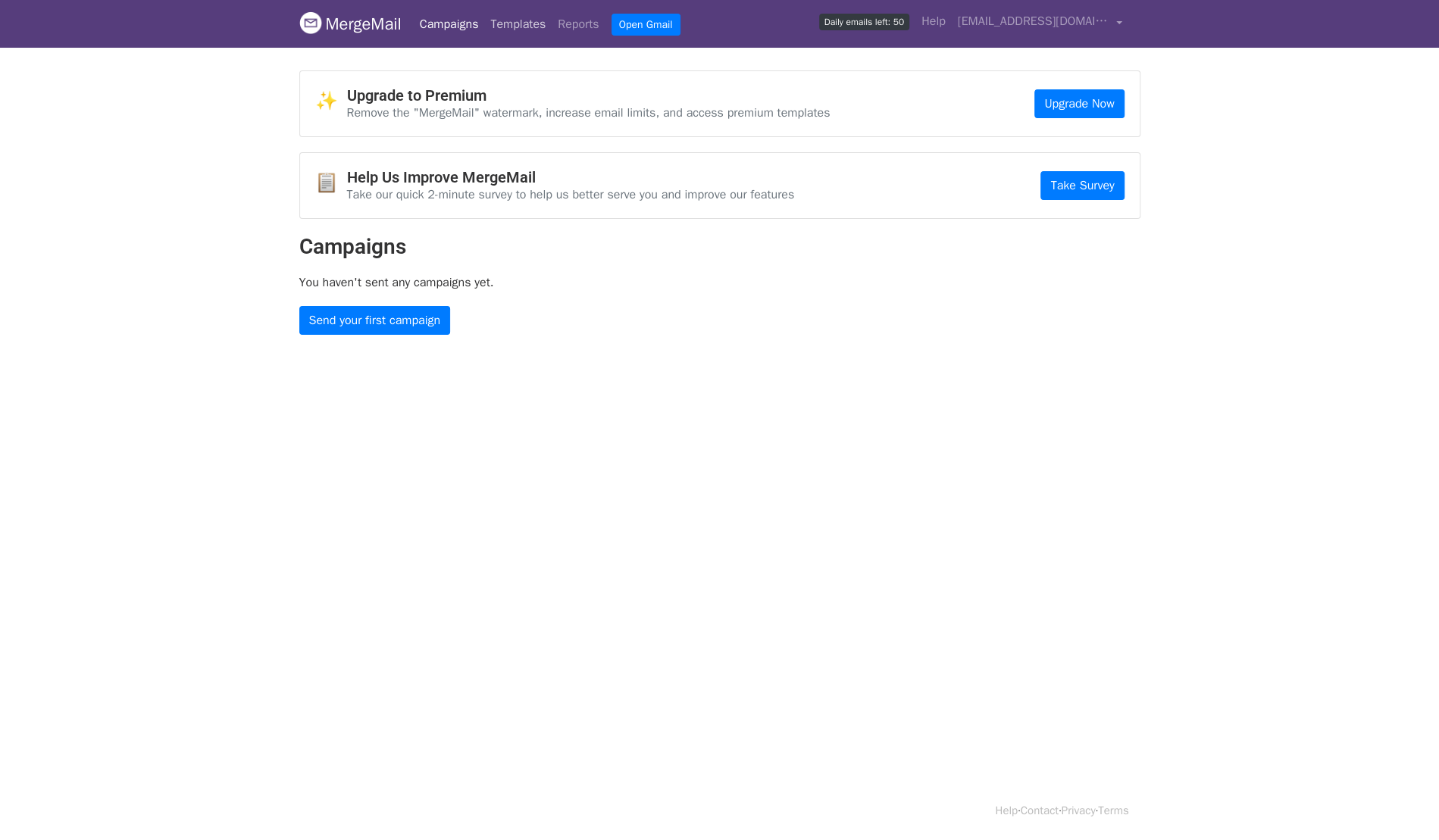 click on "Templates" at bounding box center [518, 24] 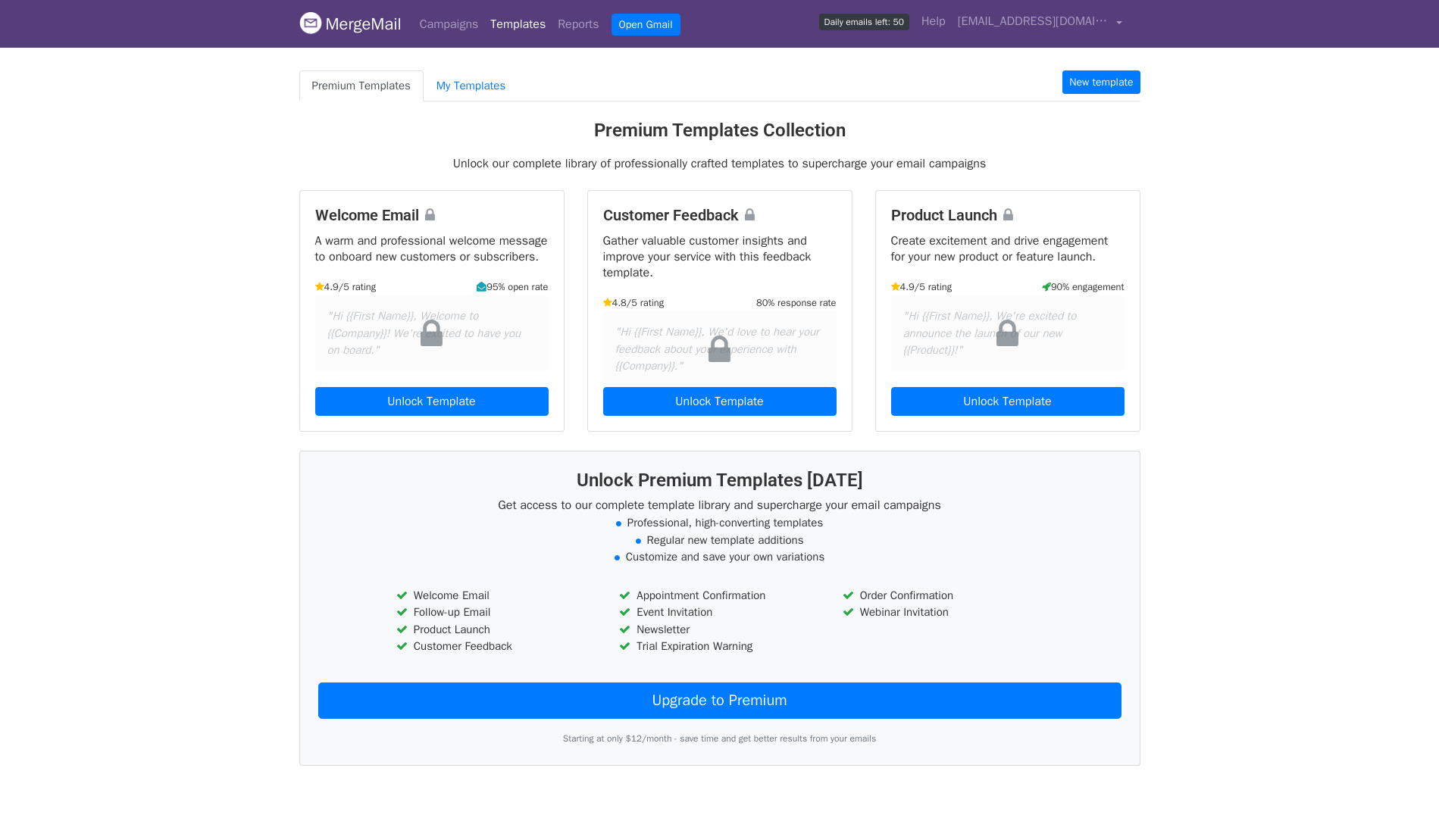 scroll, scrollTop: 0, scrollLeft: 0, axis: both 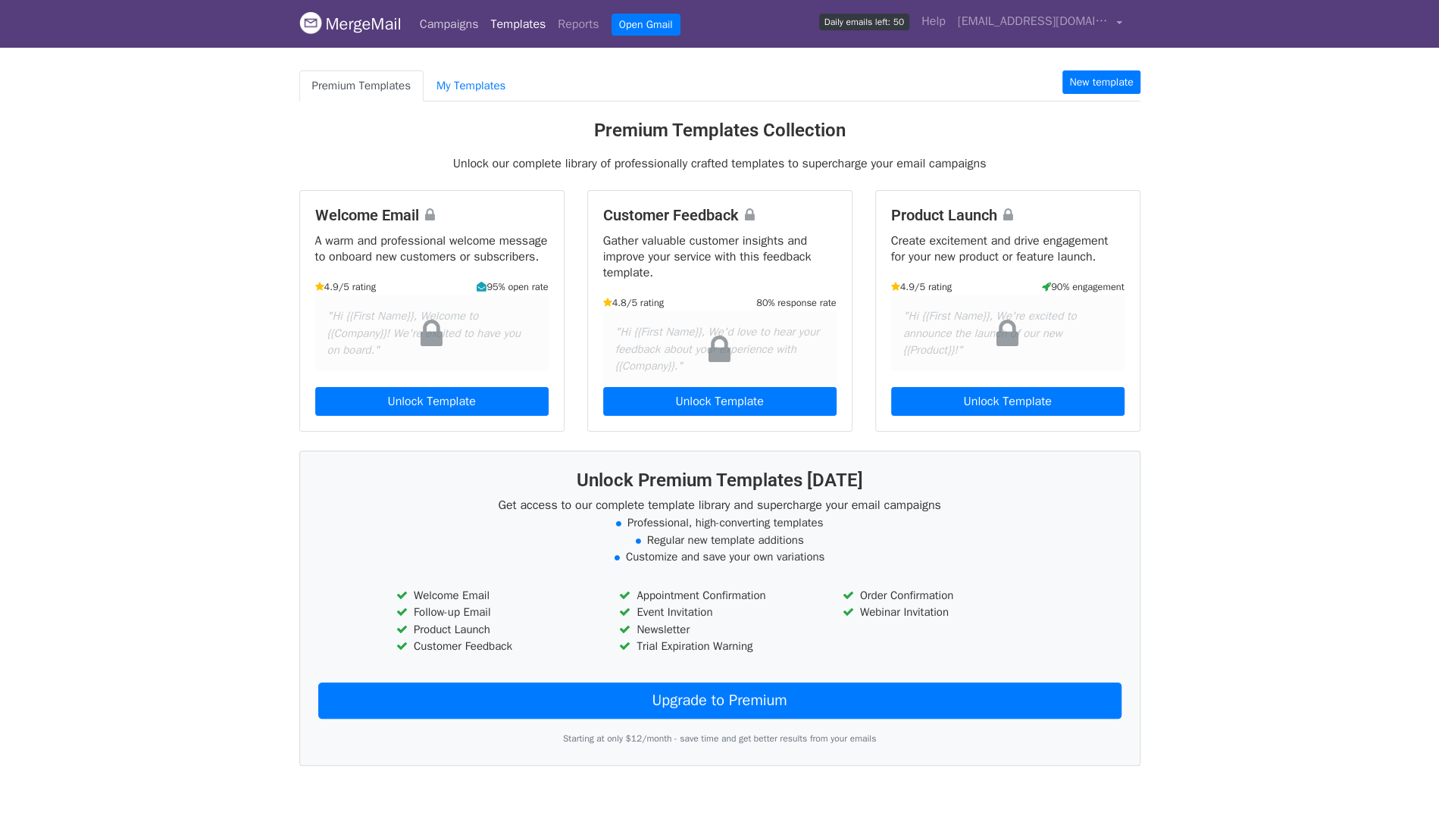 click on "Campaigns" at bounding box center [449, 24] 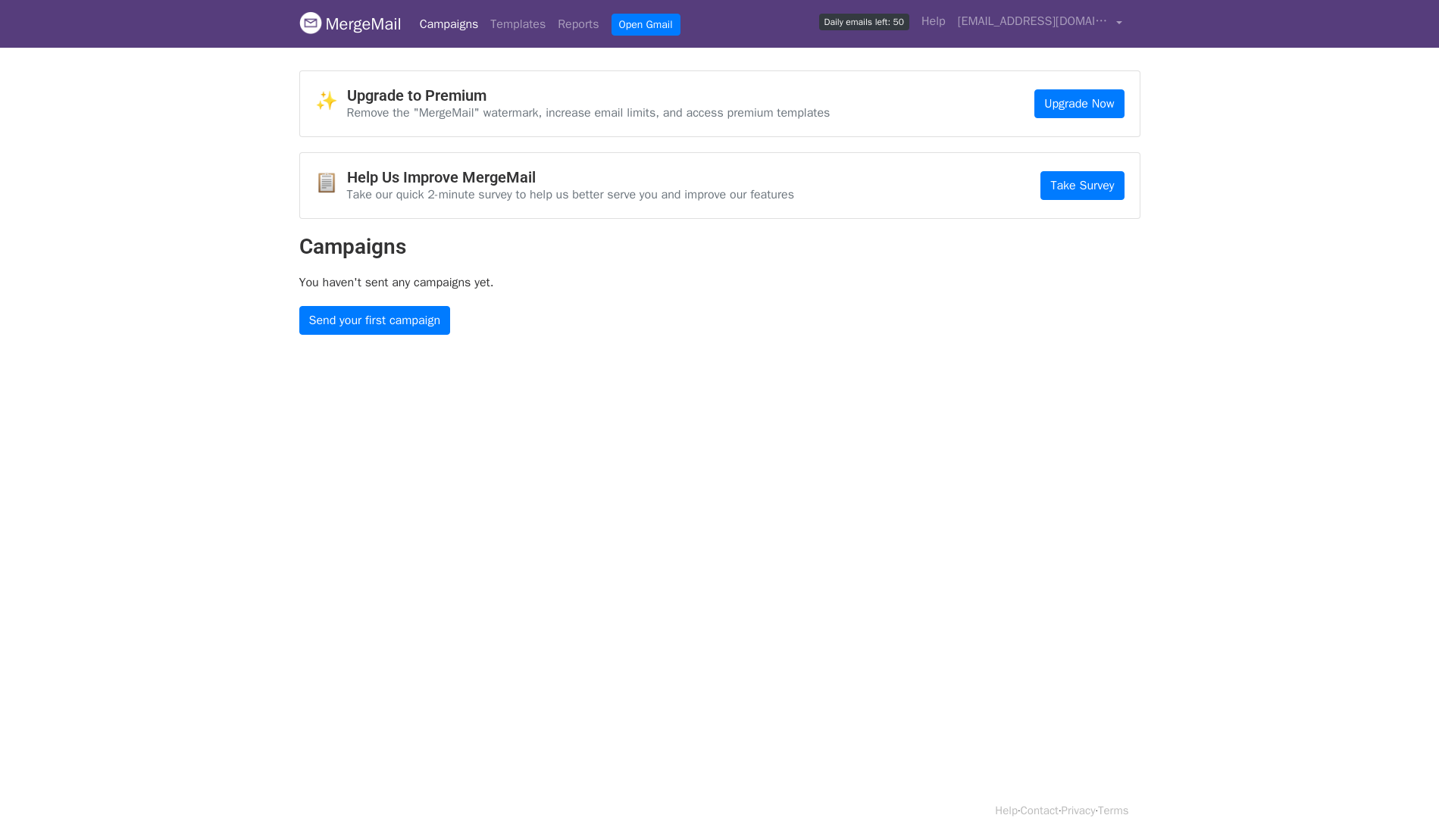 scroll, scrollTop: 0, scrollLeft: 0, axis: both 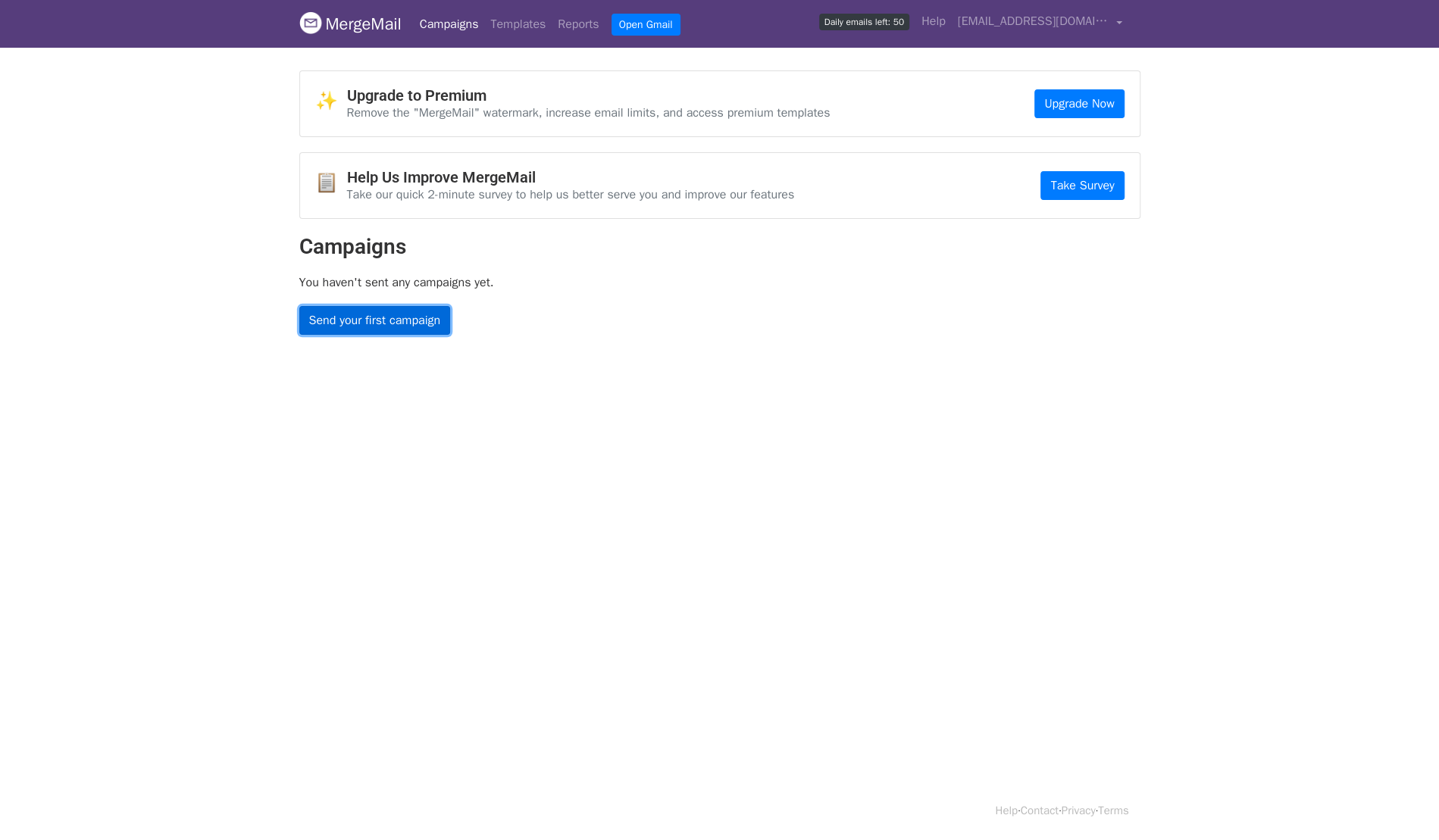click on "Send your first campaign" at bounding box center (375, 320) 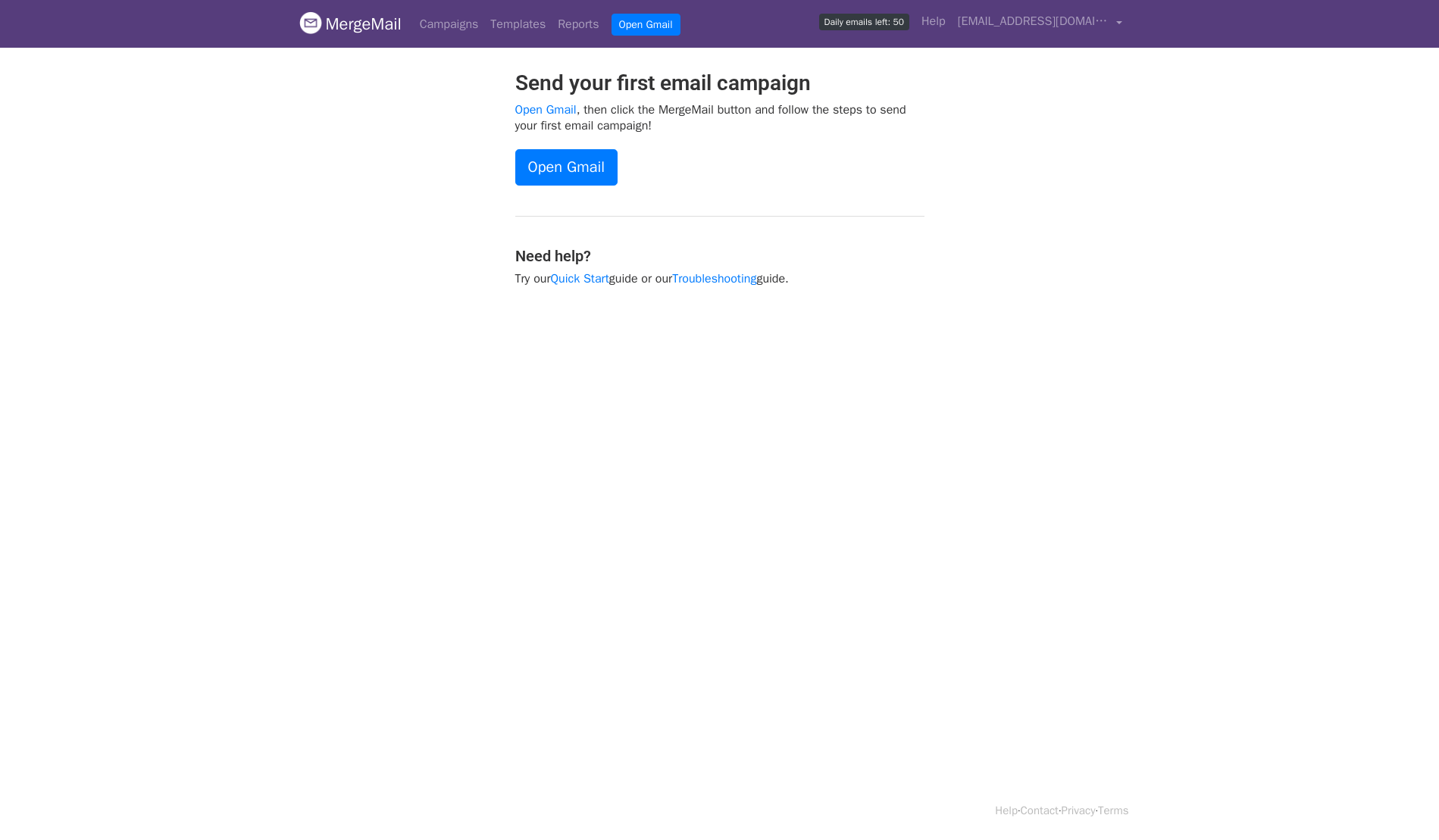 scroll, scrollTop: 0, scrollLeft: 0, axis: both 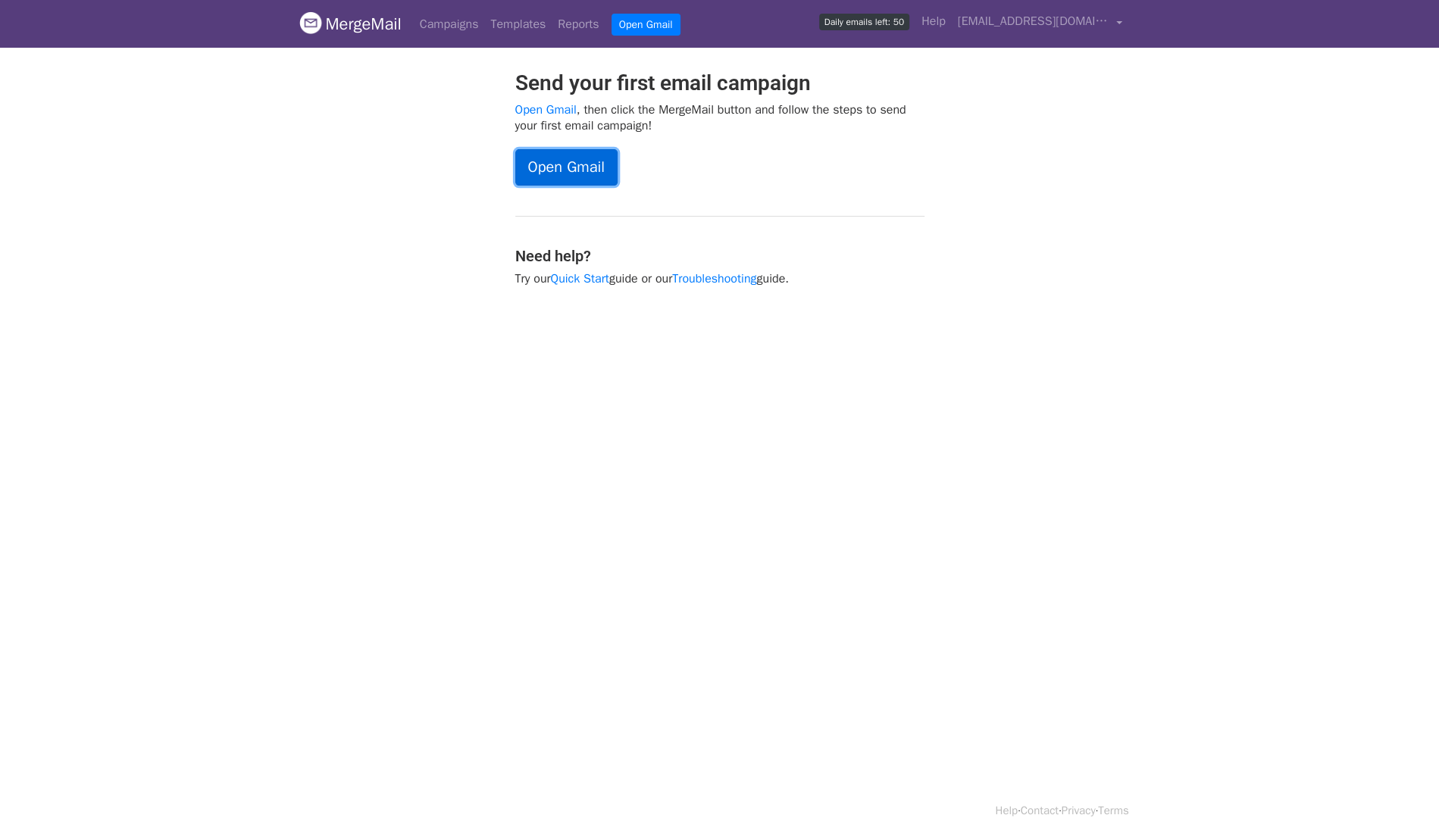 click on "Open Gmail" at bounding box center (566, 167) 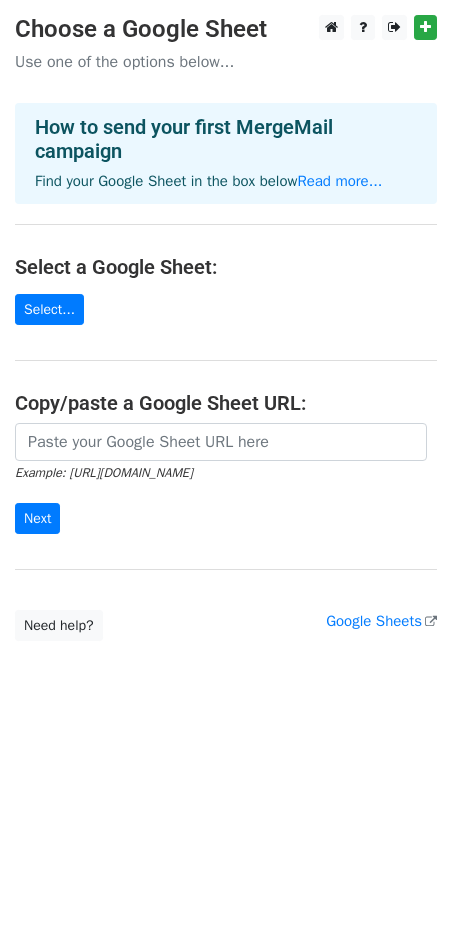 scroll, scrollTop: 0, scrollLeft: 0, axis: both 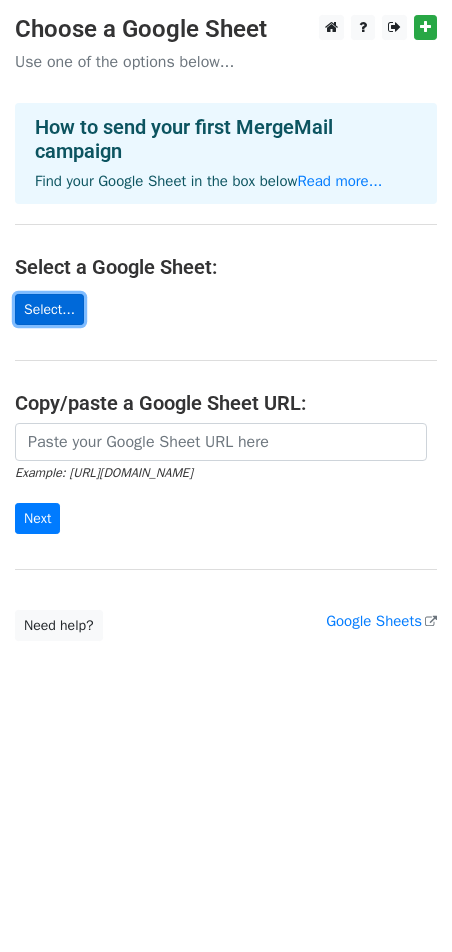 click on "Select..." at bounding box center (49, 309) 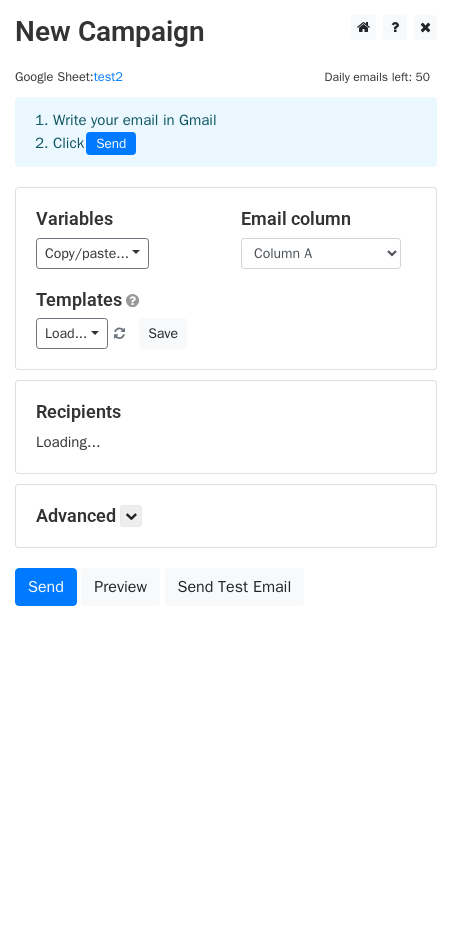scroll, scrollTop: 0, scrollLeft: 0, axis: both 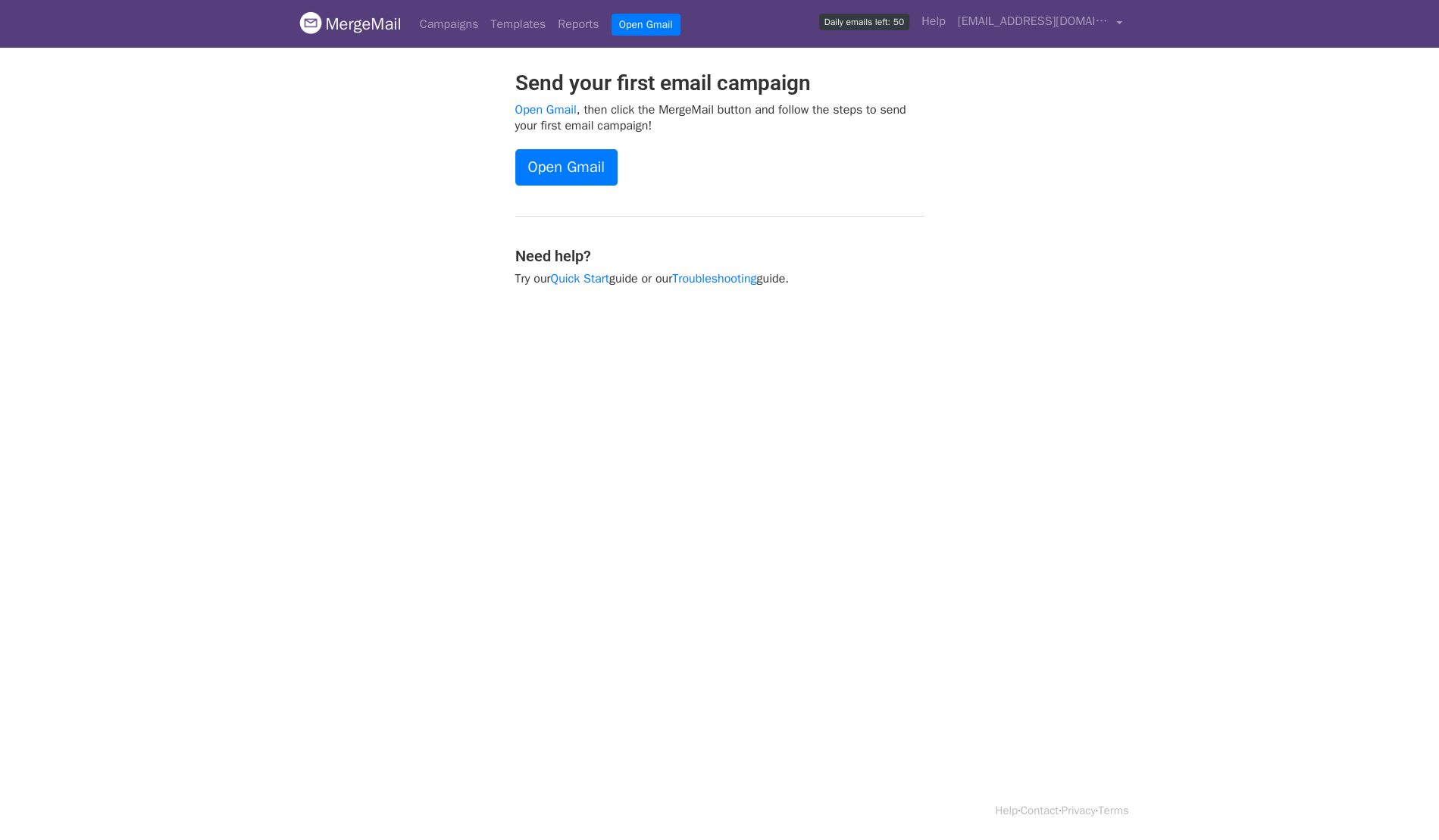click on "MergeMail
Campaigns
Templates
Reports
Open Gmail
Daily emails left: 50
Help
[EMAIL_ADDRESS][DOMAIN_NAME]
Account
Unsubscribes
Integrations
Notification Settings
Sign out
New Features
You're all caught up!
Scheduled Campaigns
Schedule your emails to be sent later.
Read more
Account Reports
View reports across all of your campaigns to find highly-engaged recipients and to see which templates and campaigns have the most clicks and opens.
Read more
View my reports
Template Editor
Create beautiful emails using our powerful template editor.
Read more
View my templates
Send your first email campaign
Open Gmail , then click the MergeMail button and follow the steps to send your first email campaign!
Open Gmail
Need help?
Try our  Quick Start  guide or our  Troubleshooting  guide." at bounding box center [719, 181] 